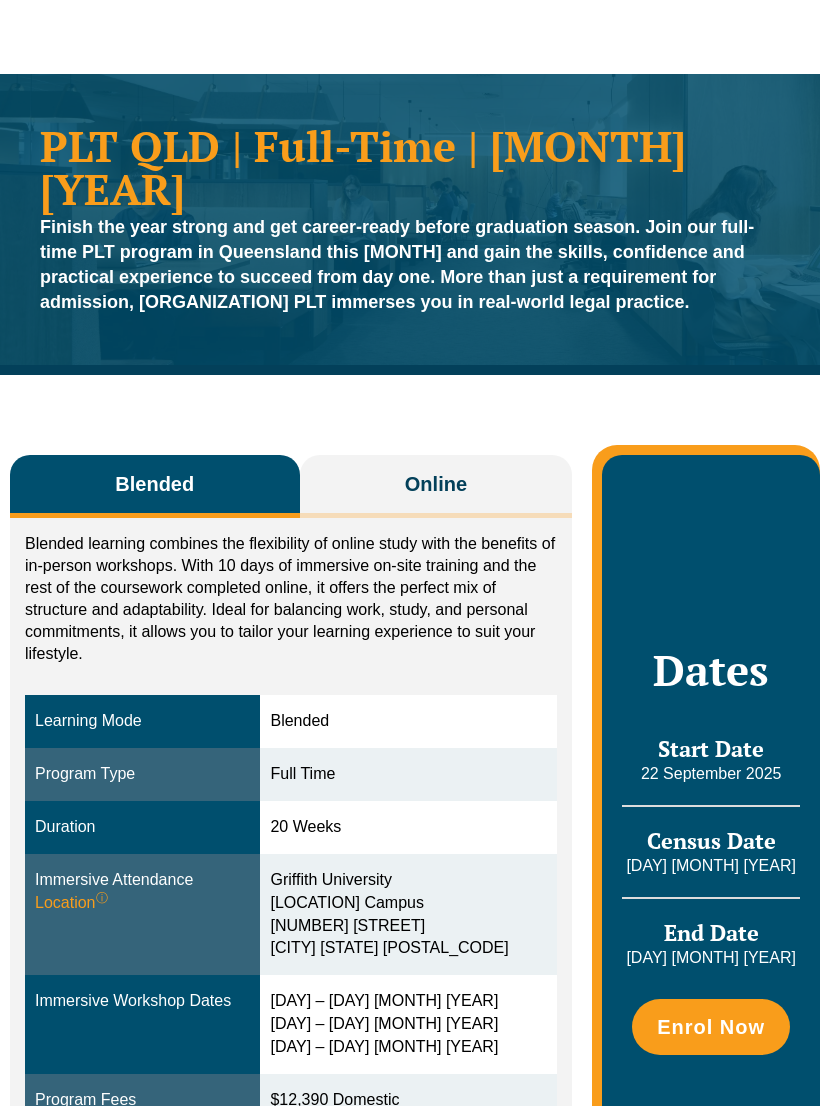 scroll, scrollTop: 0, scrollLeft: 0, axis: both 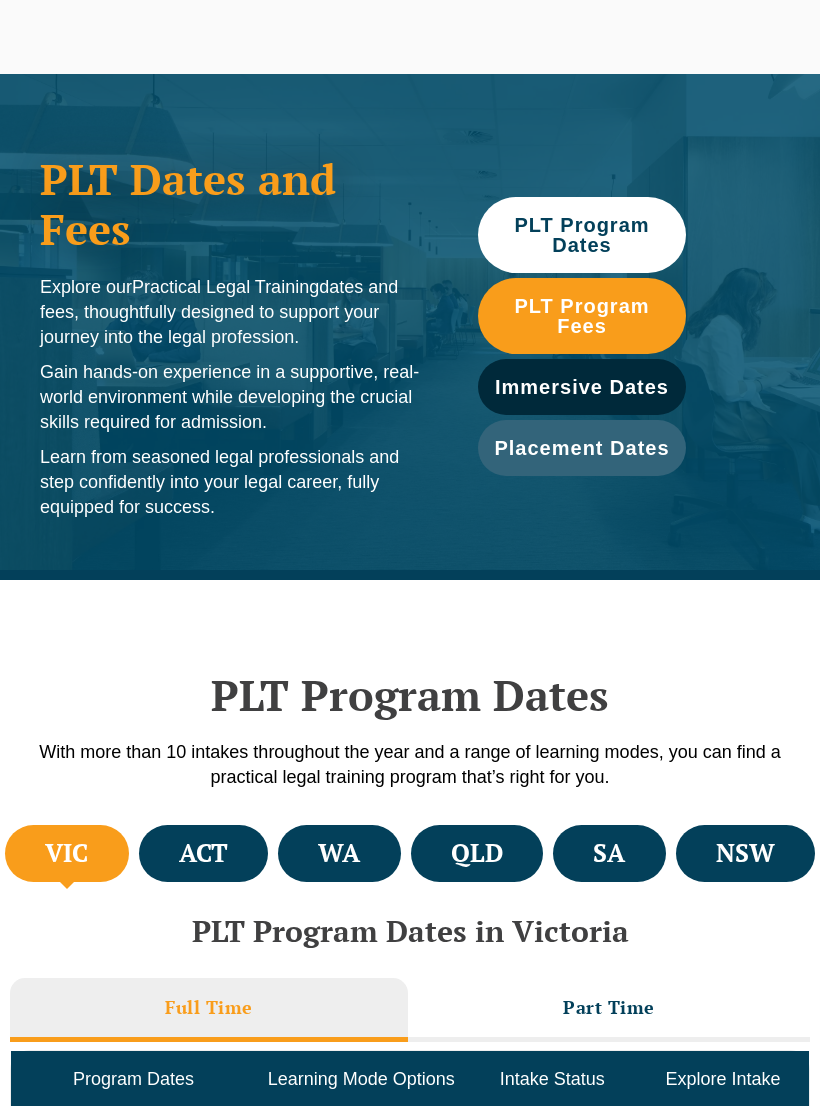 click on "QLD" at bounding box center (477, 853) 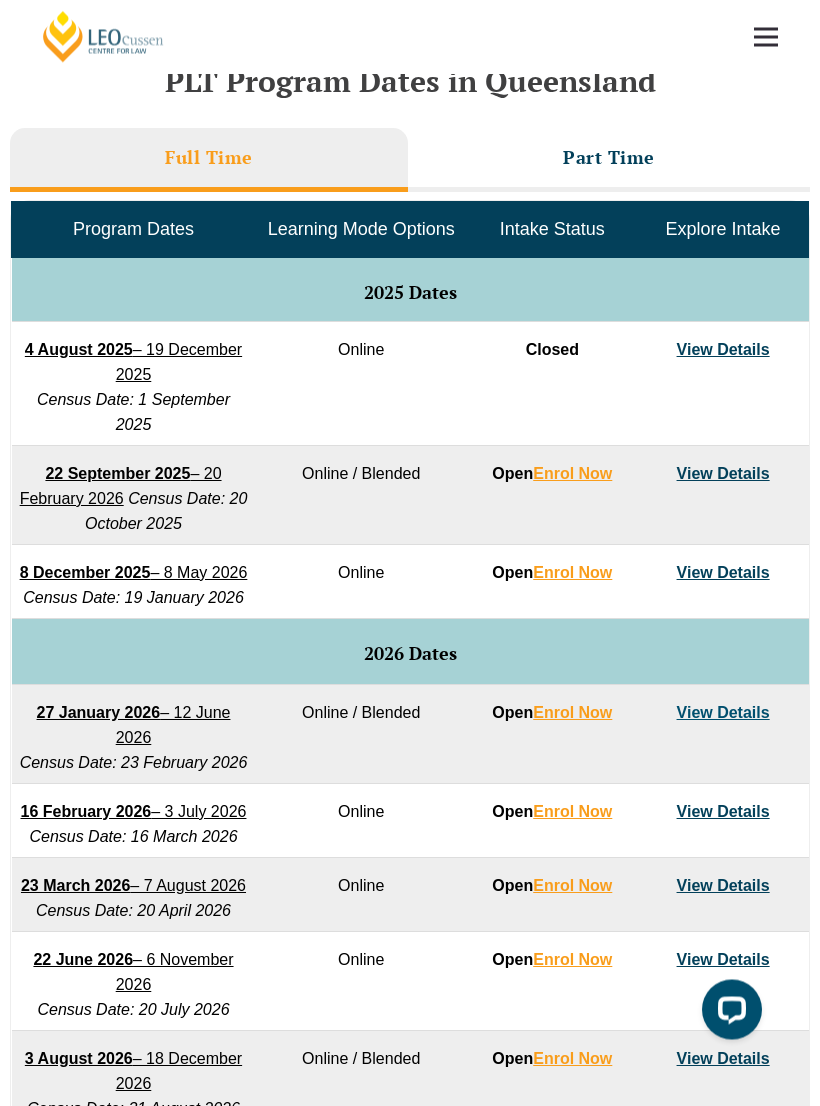 scroll, scrollTop: 848, scrollLeft: 0, axis: vertical 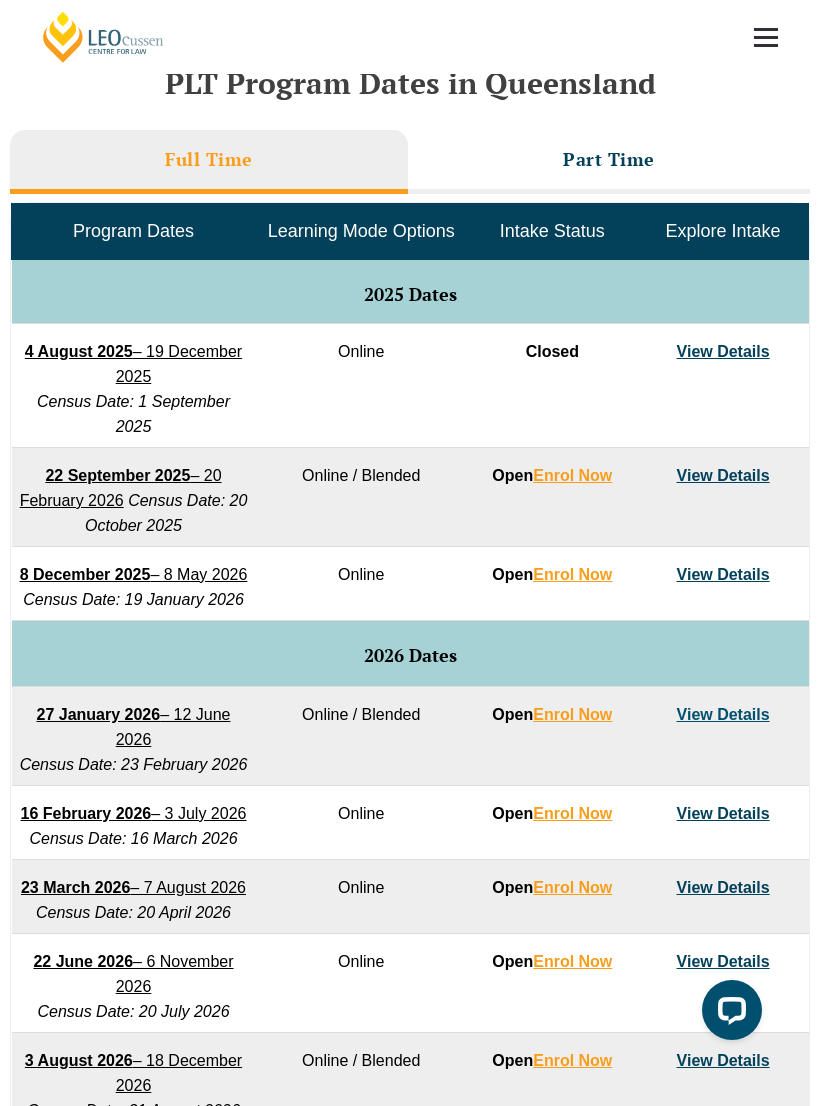 click on "Part Time" at bounding box center [609, 159] 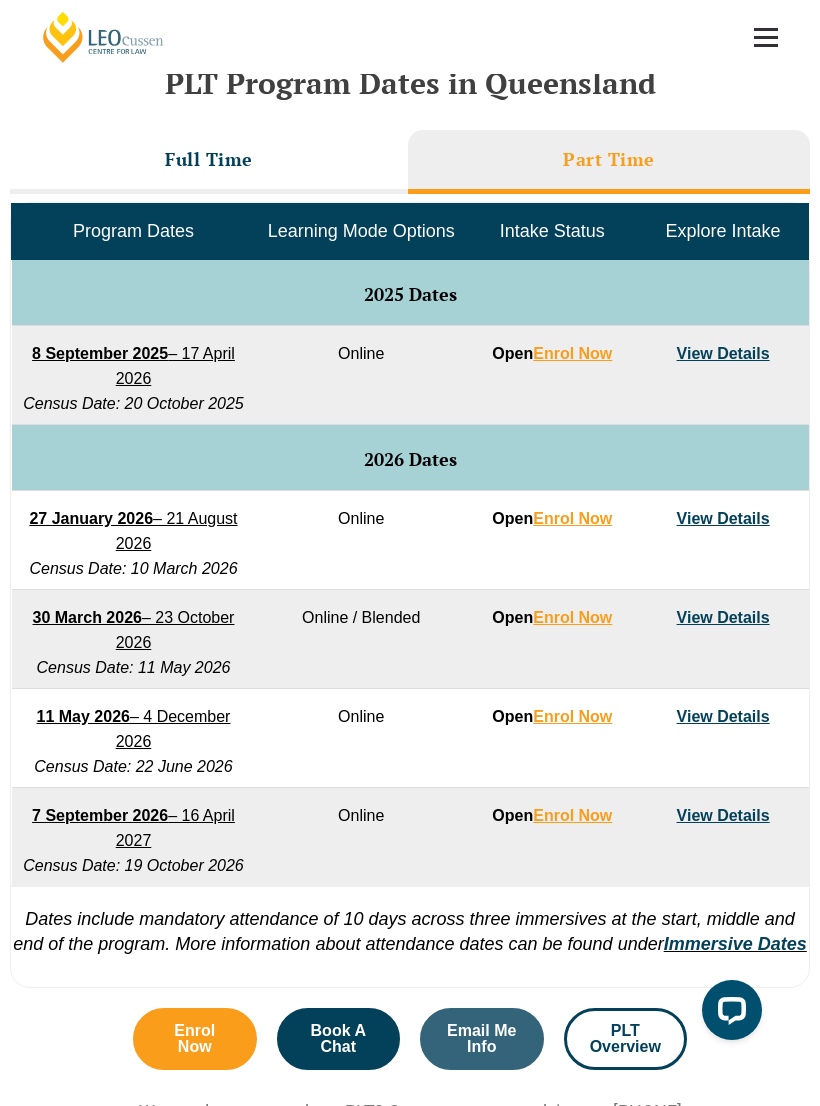 click on "View Details" at bounding box center [723, 353] 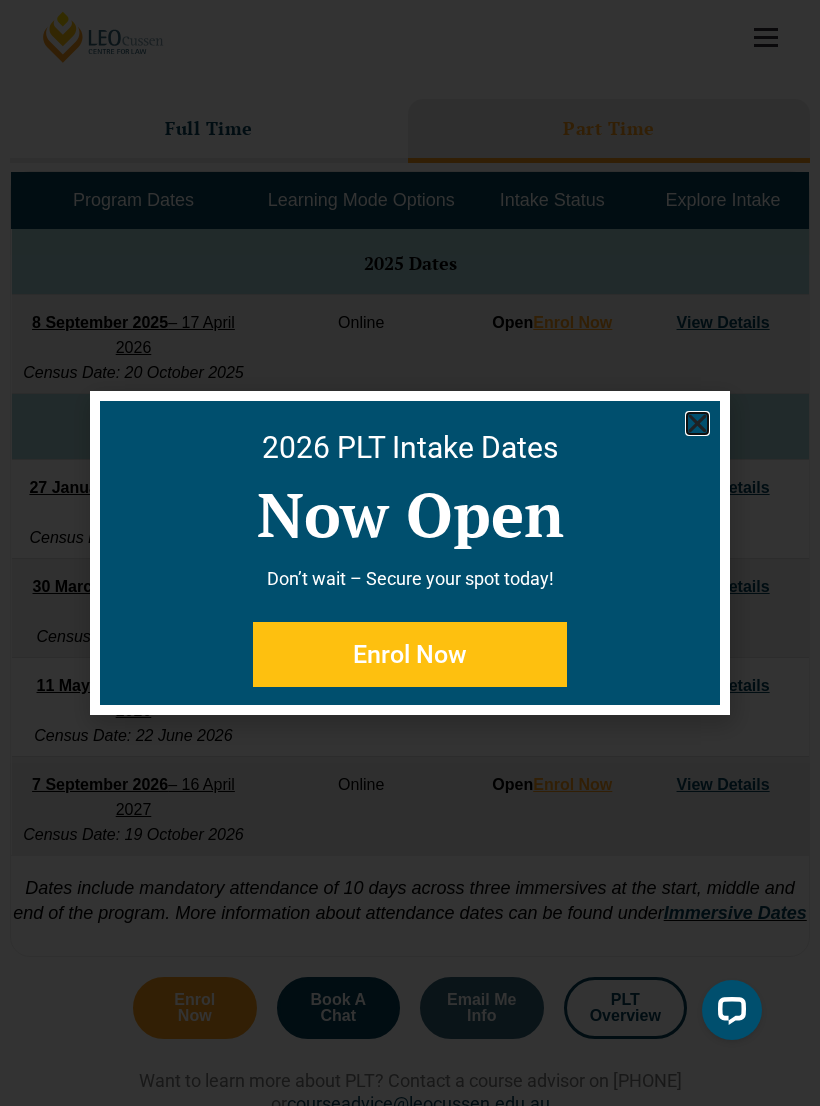 click 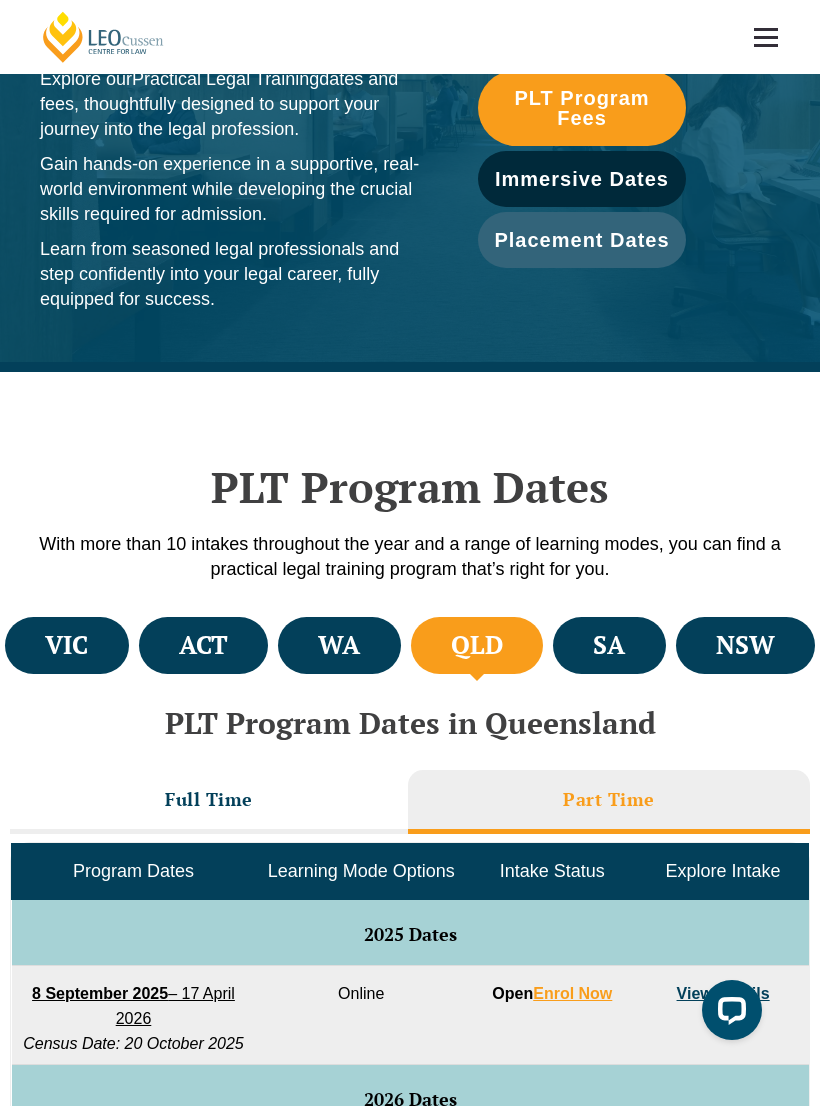 scroll, scrollTop: 0, scrollLeft: 0, axis: both 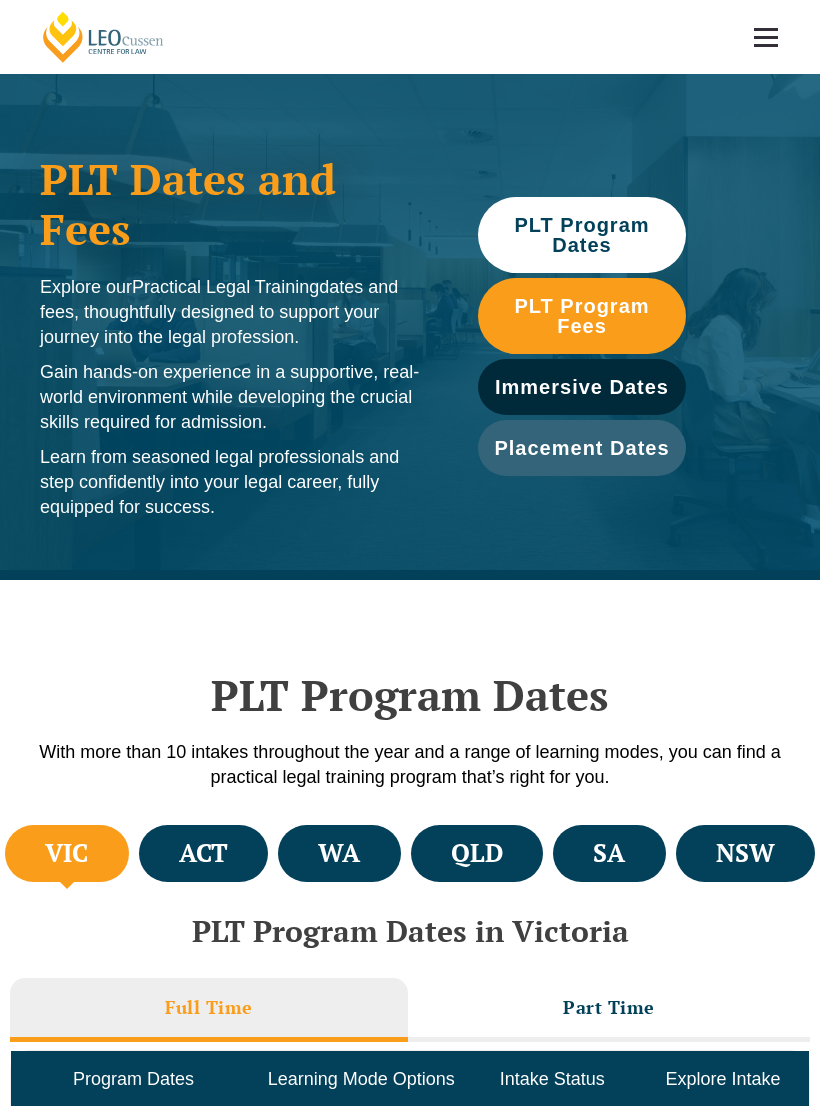click on "QLD" at bounding box center [477, 853] 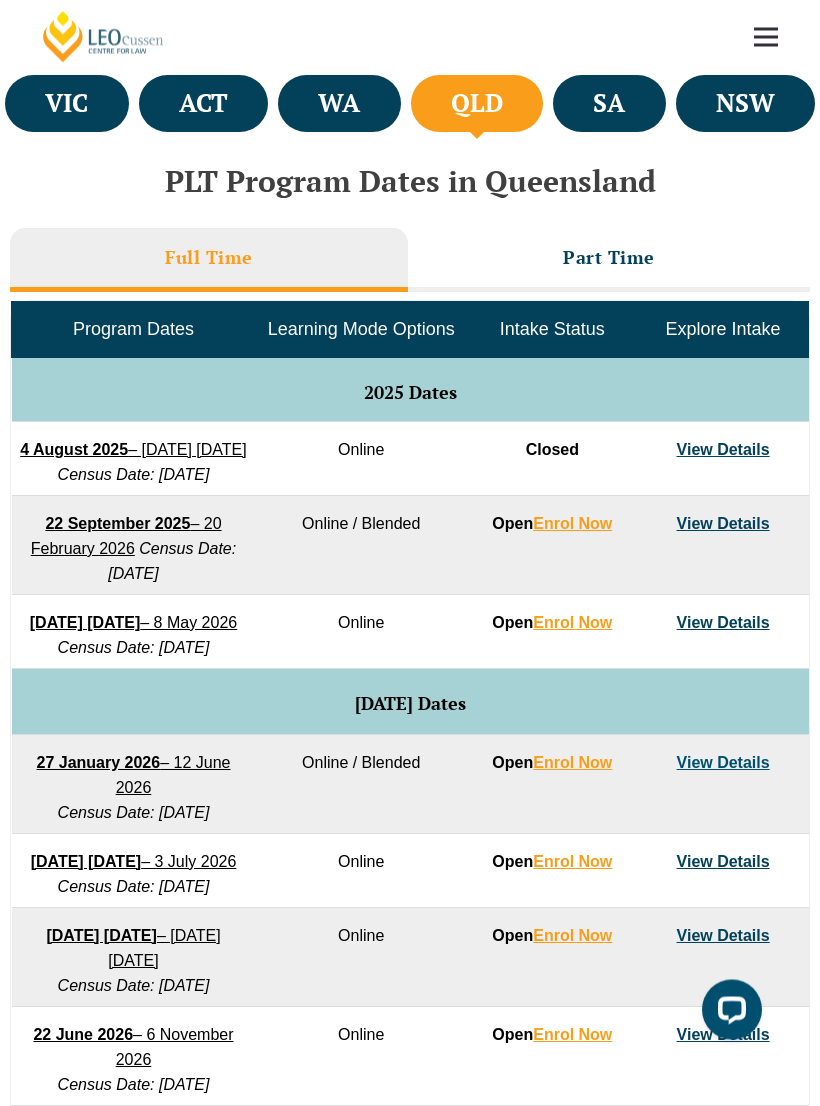 scroll, scrollTop: 750, scrollLeft: 0, axis: vertical 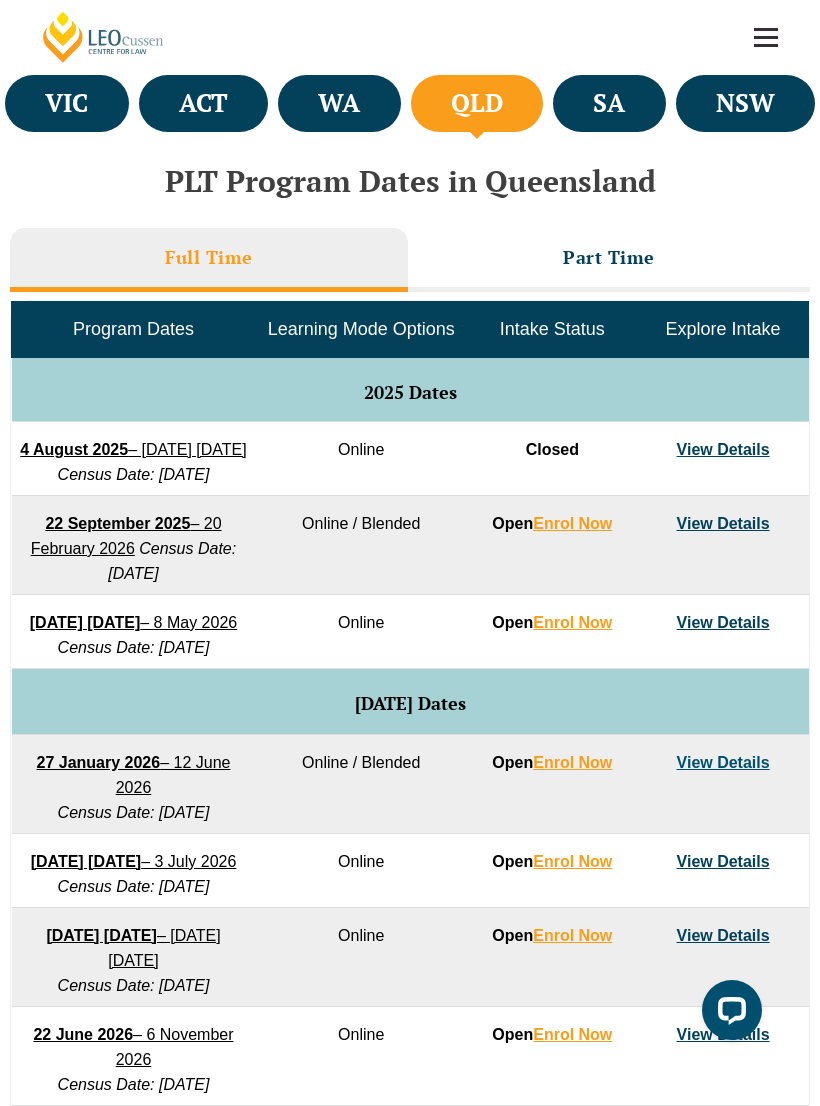 click on "View Details" at bounding box center (723, 523) 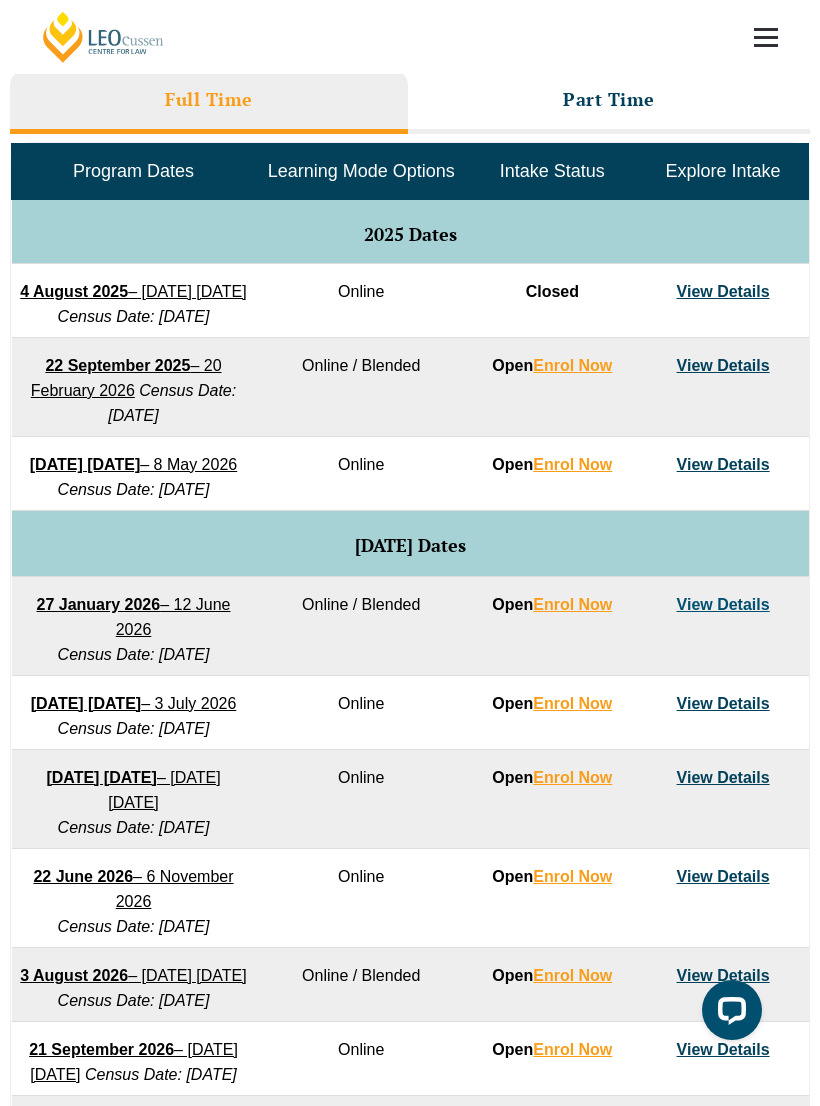 scroll, scrollTop: 907, scrollLeft: 0, axis: vertical 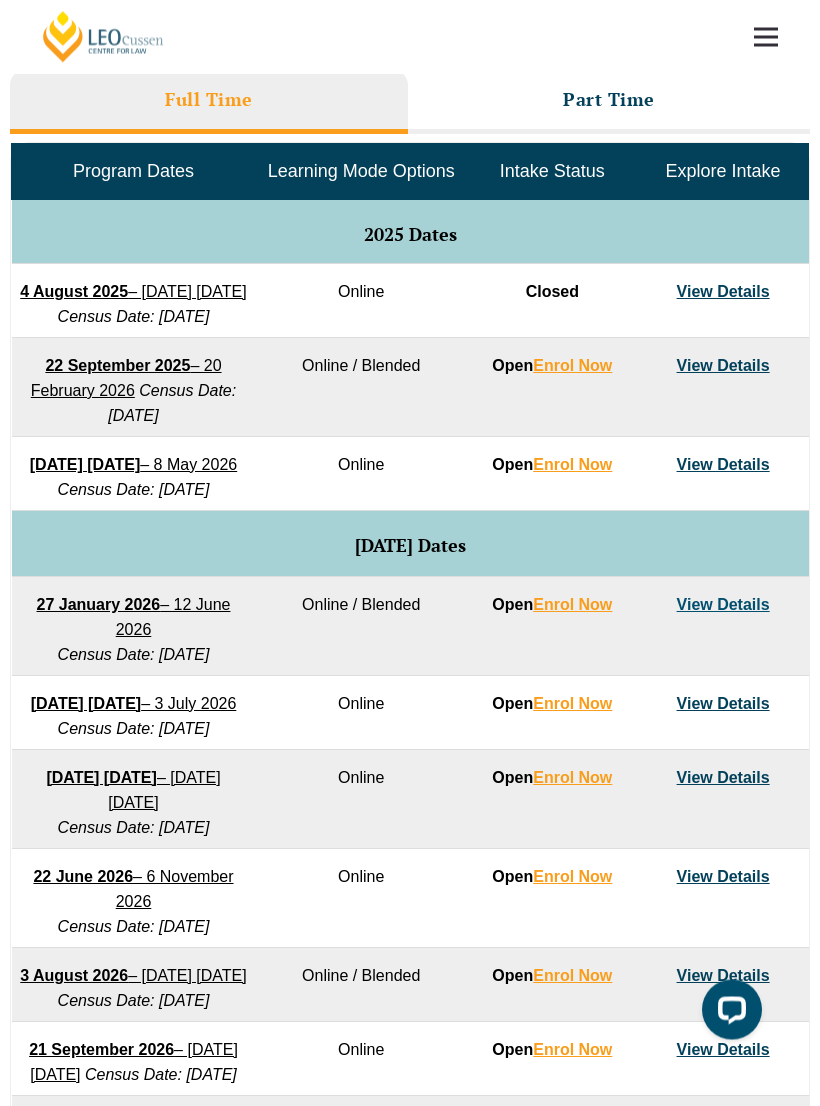 click on "View Details" at bounding box center [723, 605] 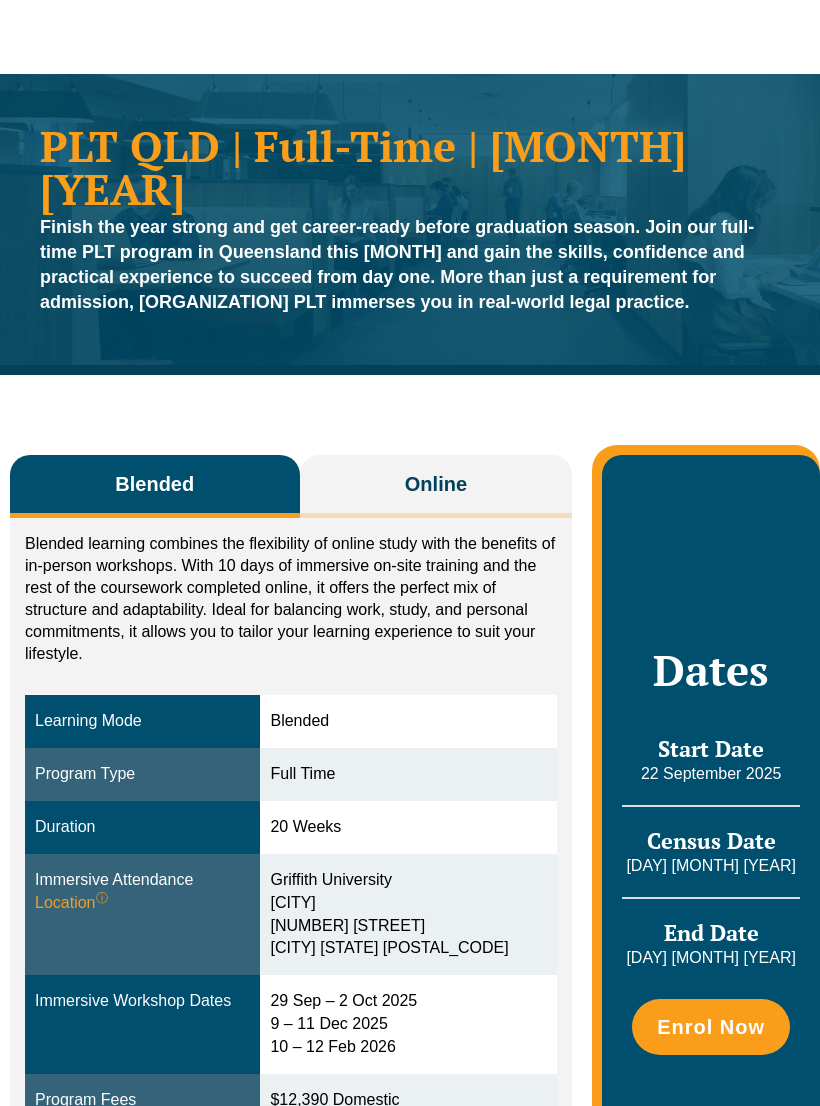 scroll, scrollTop: 213, scrollLeft: 0, axis: vertical 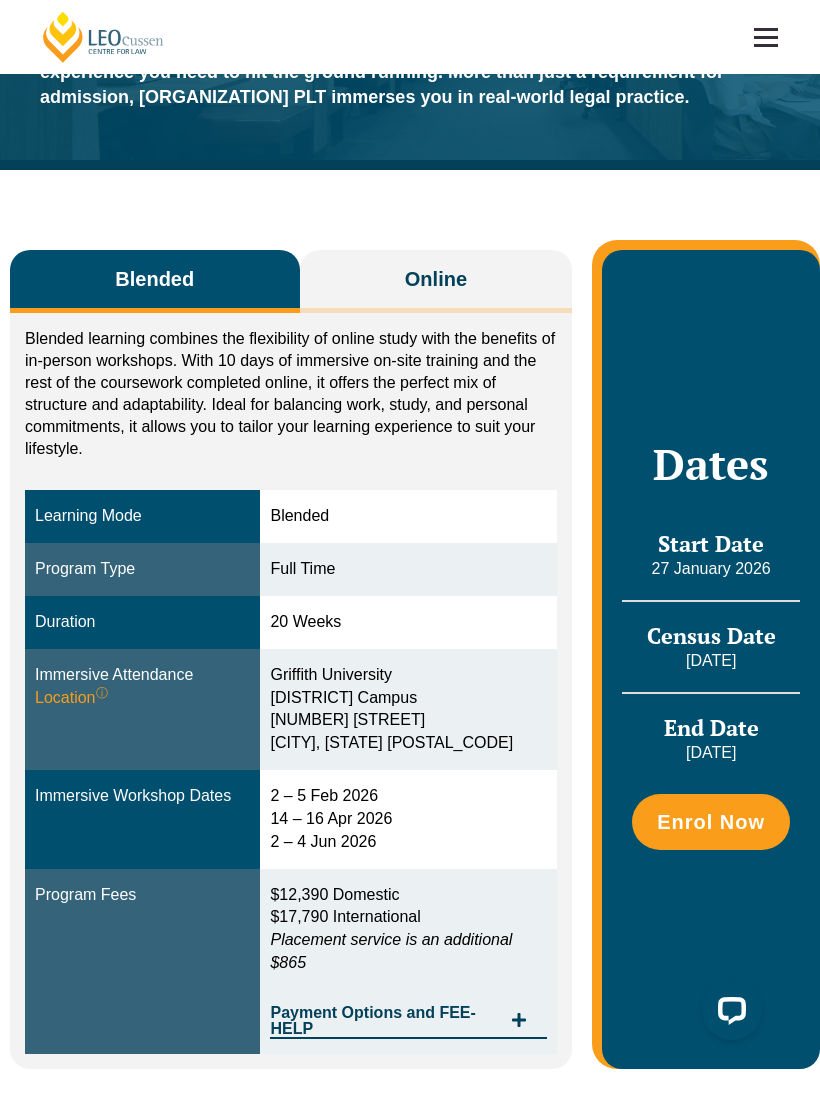 click on "Online" at bounding box center (436, 281) 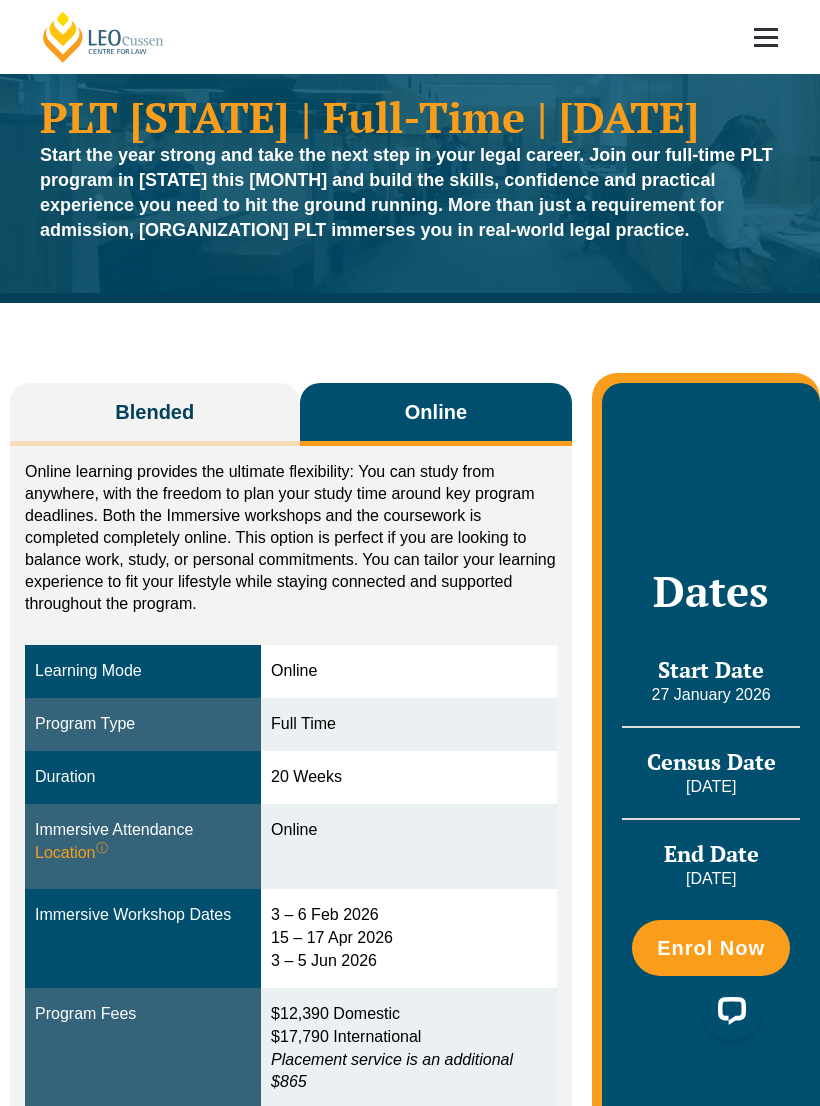scroll, scrollTop: 0, scrollLeft: 0, axis: both 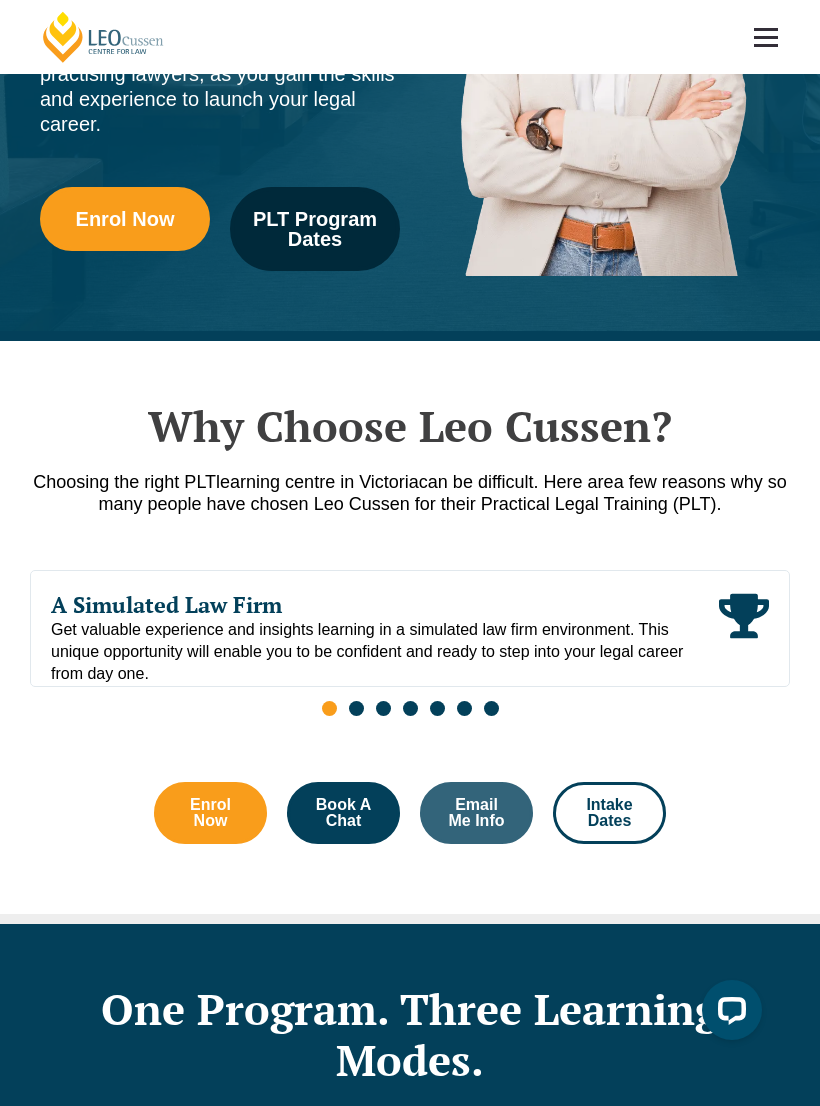 click on "PLT Program Dates" at bounding box center (315, 229) 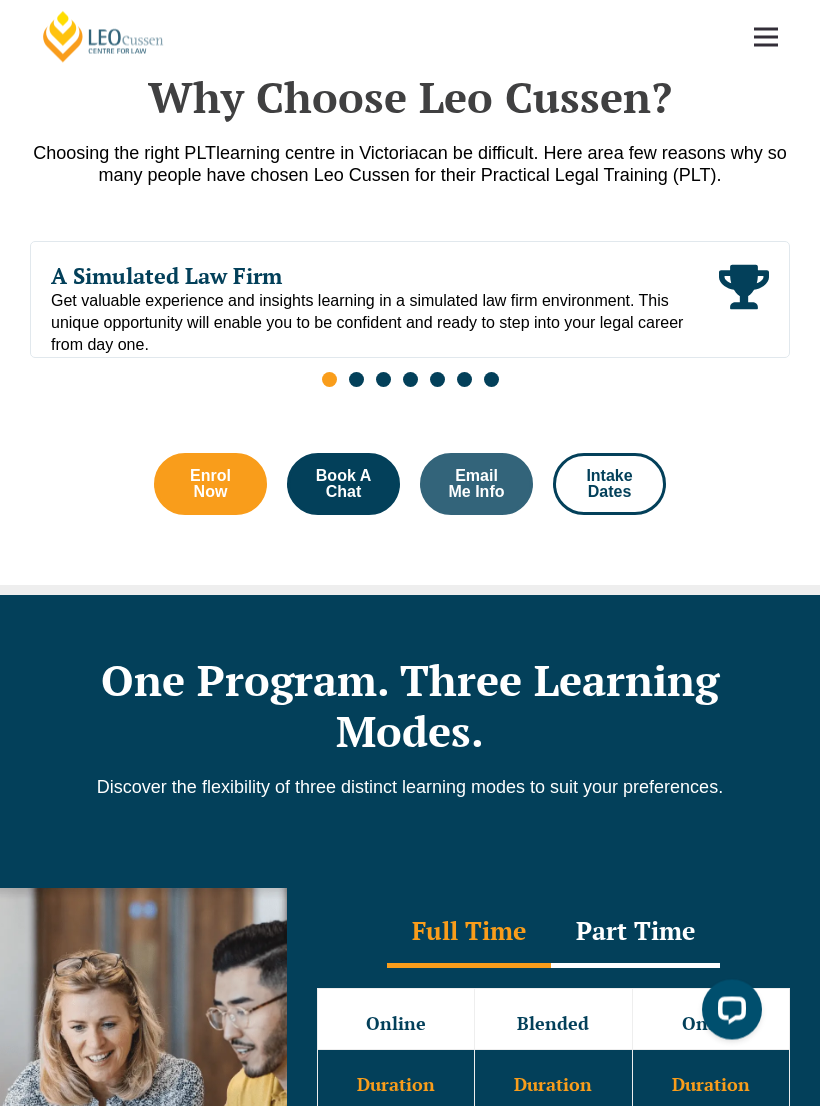 scroll, scrollTop: 2371, scrollLeft: 0, axis: vertical 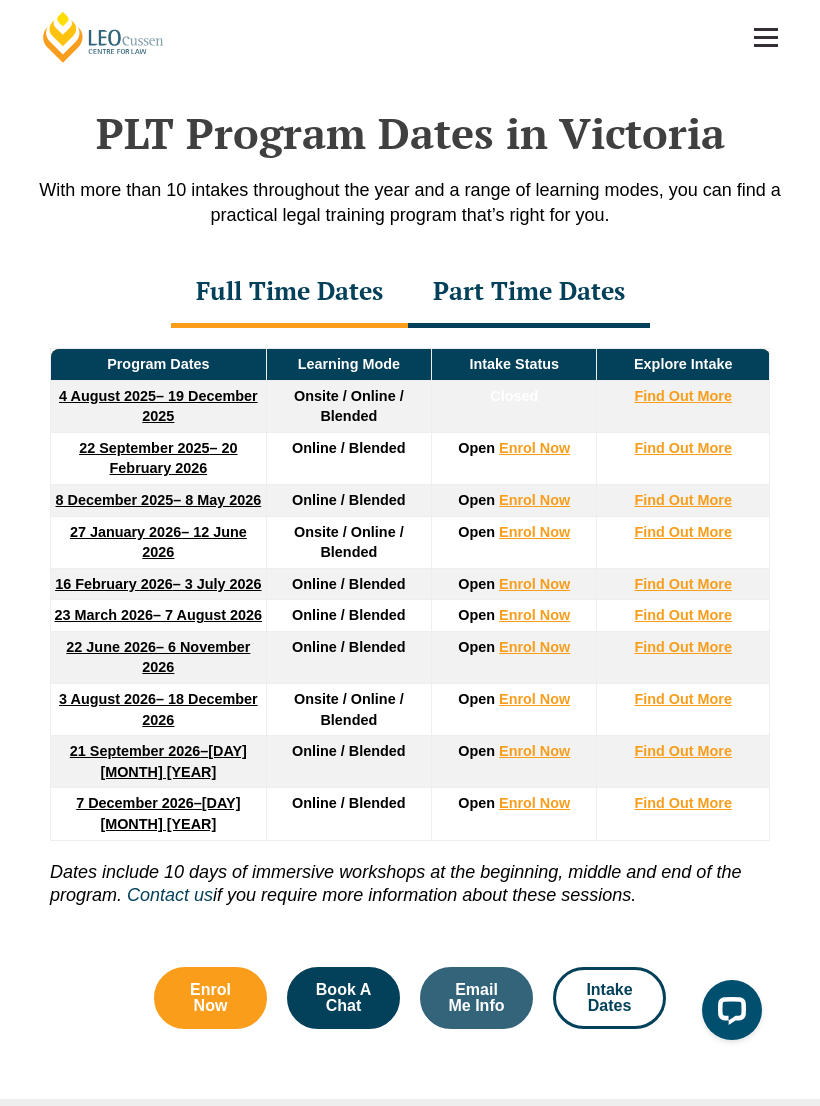 click on "Find Out More" at bounding box center (683, 448) 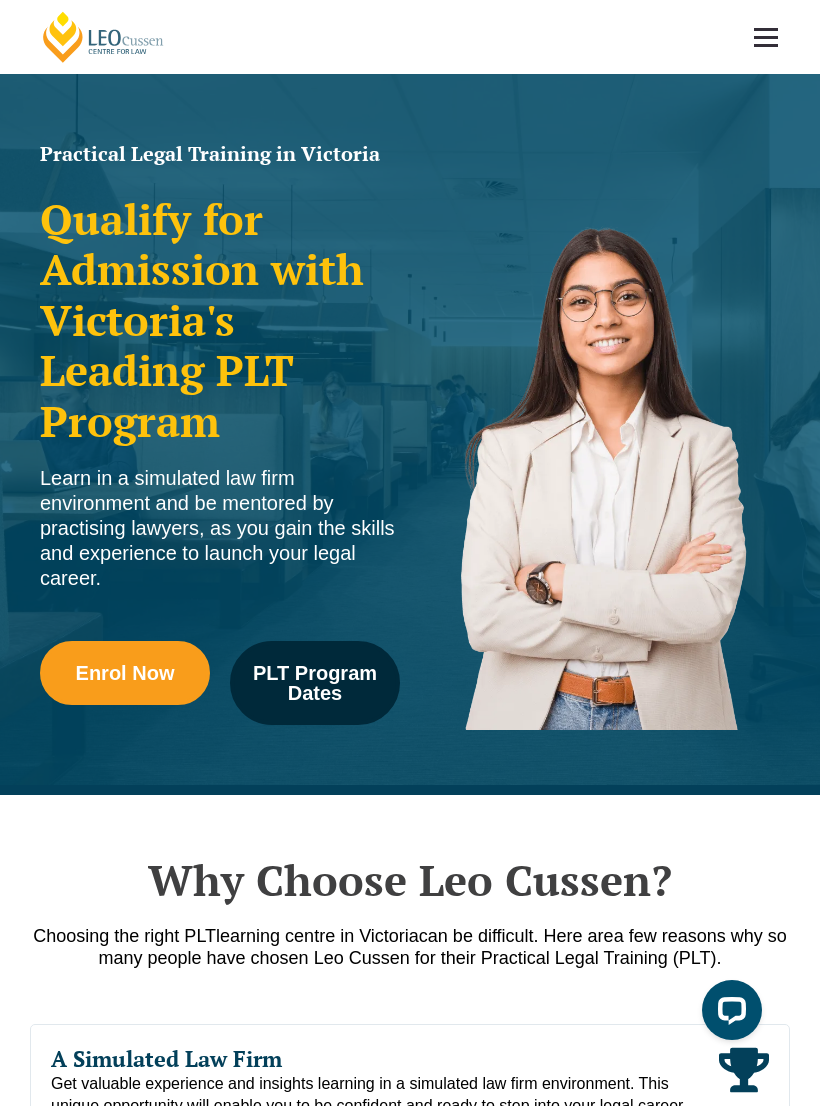 scroll, scrollTop: 2371, scrollLeft: 0, axis: vertical 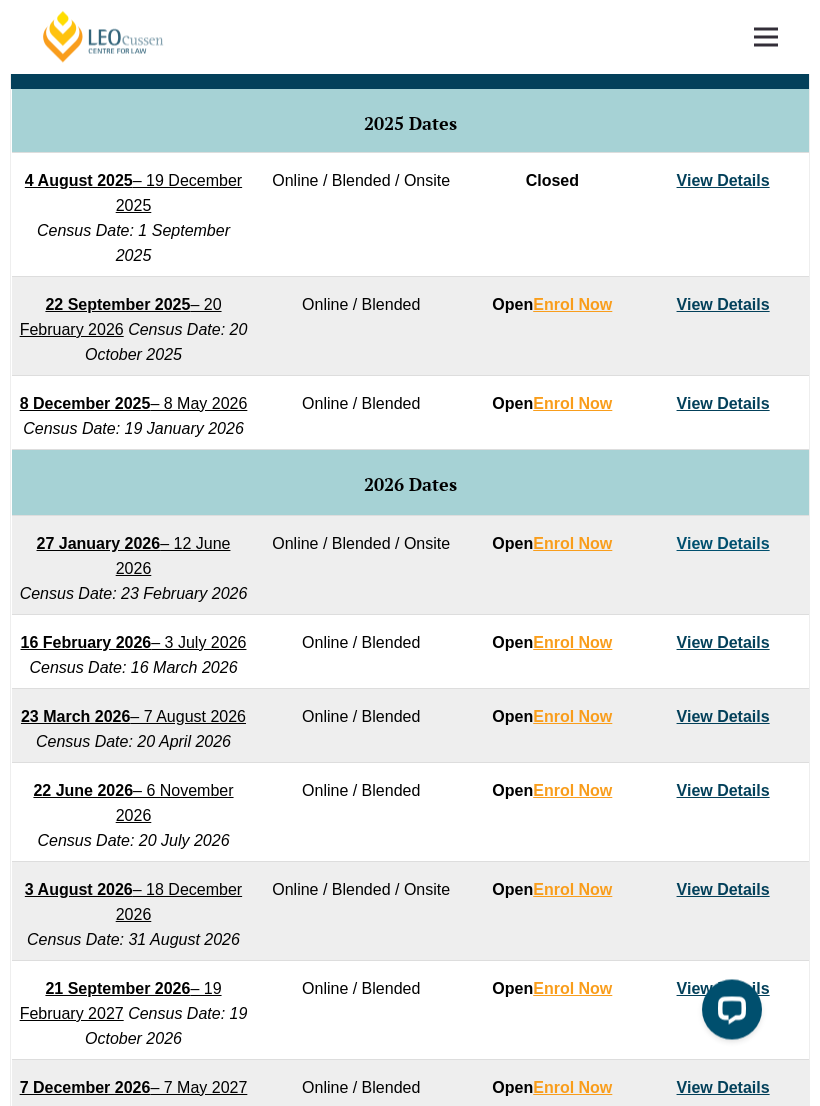 click on "View Details" at bounding box center (723, 305) 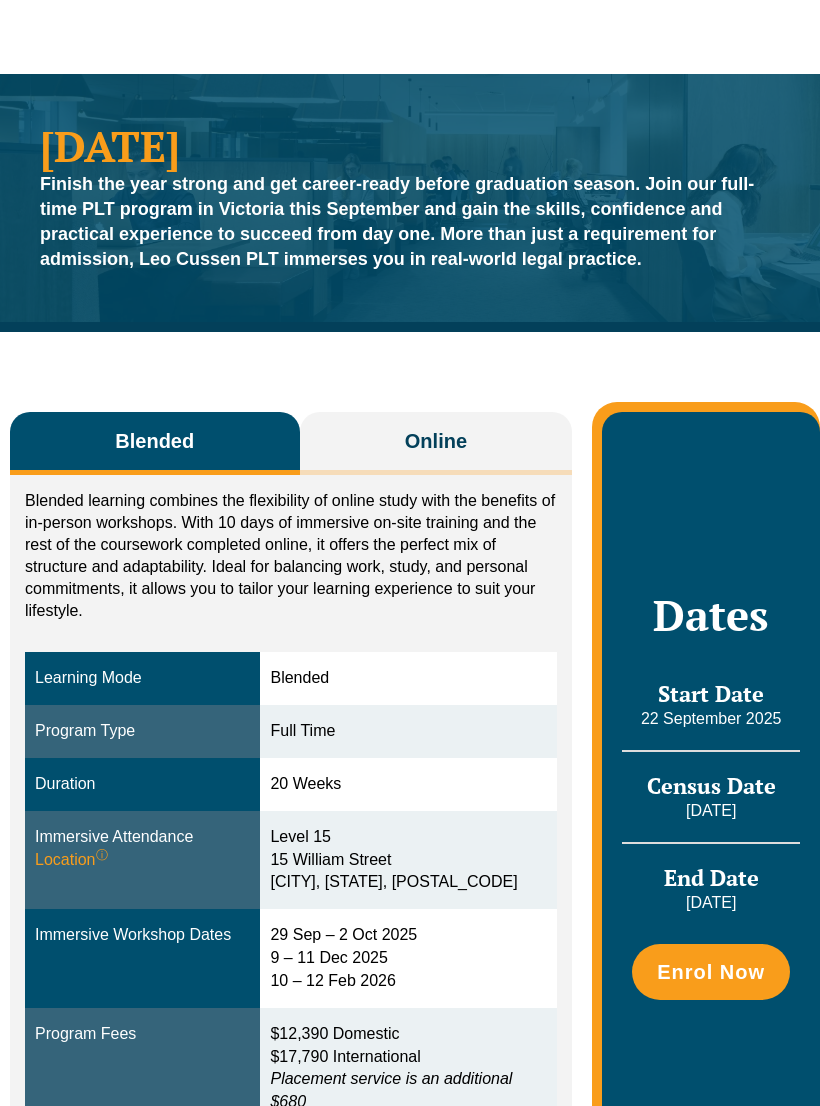 scroll, scrollTop: 0, scrollLeft: 0, axis: both 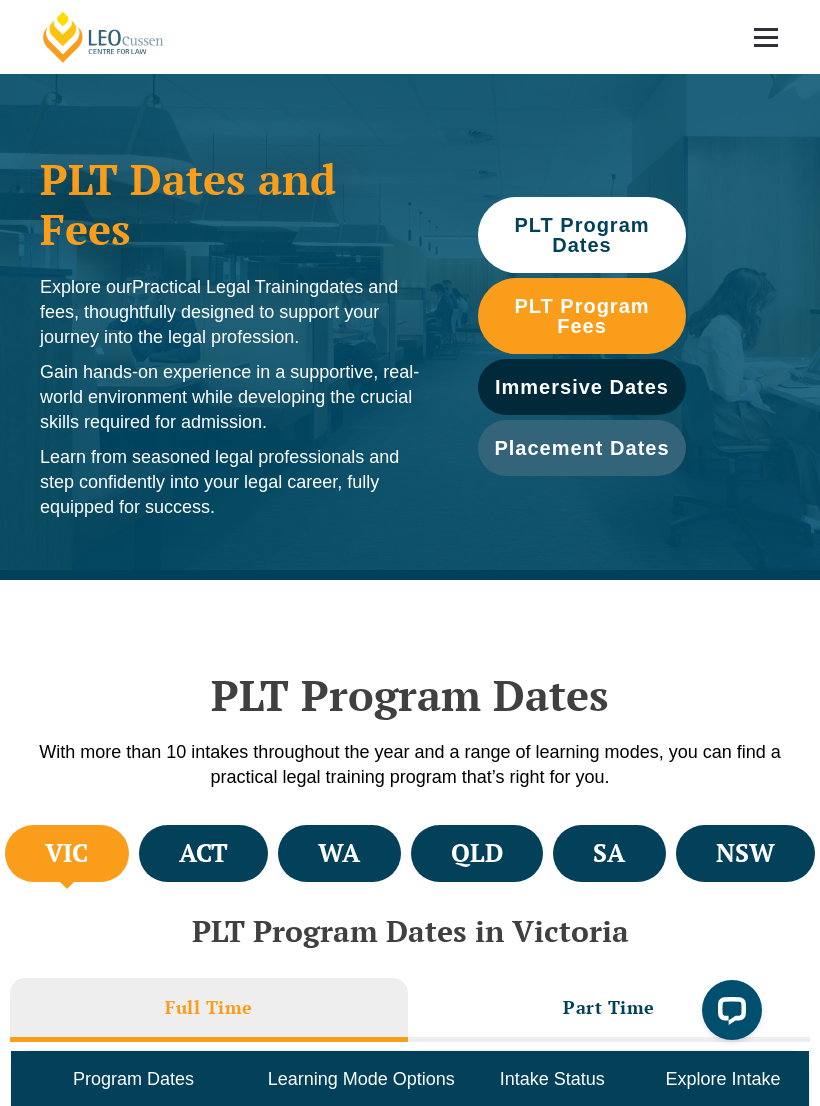 click on "QLD" at bounding box center (477, 853) 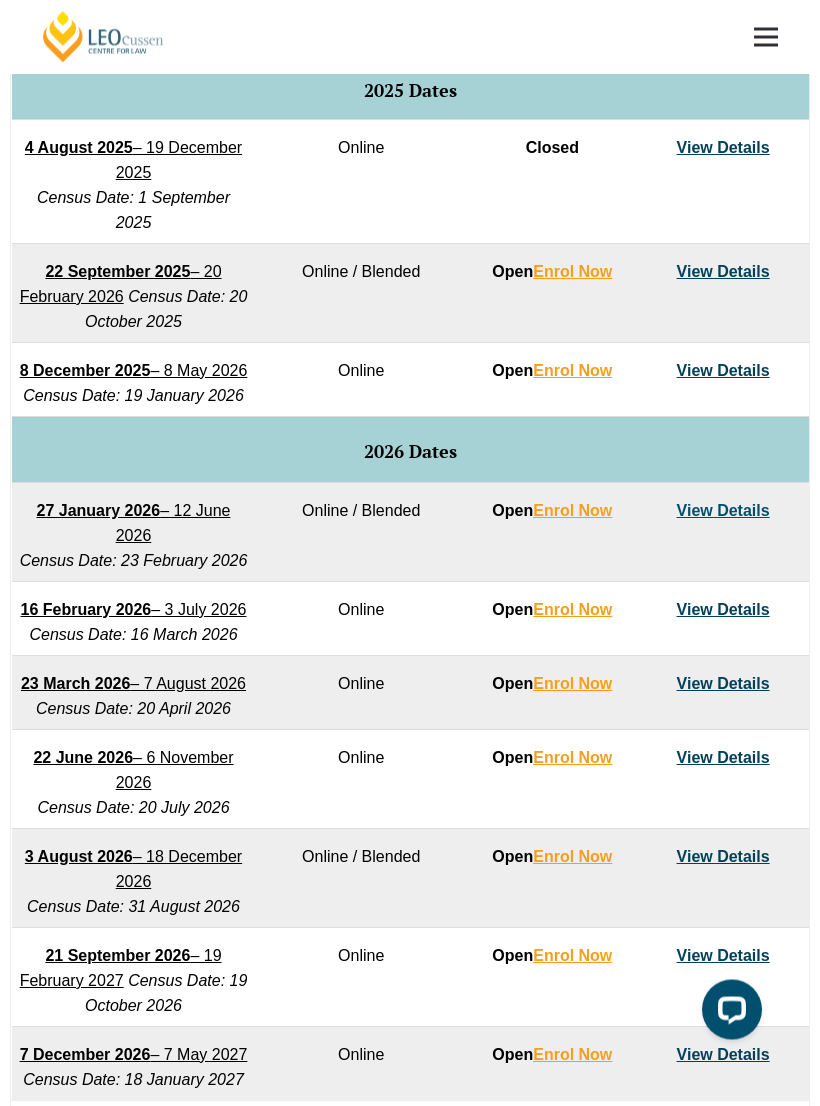 scroll, scrollTop: 1053, scrollLeft: 0, axis: vertical 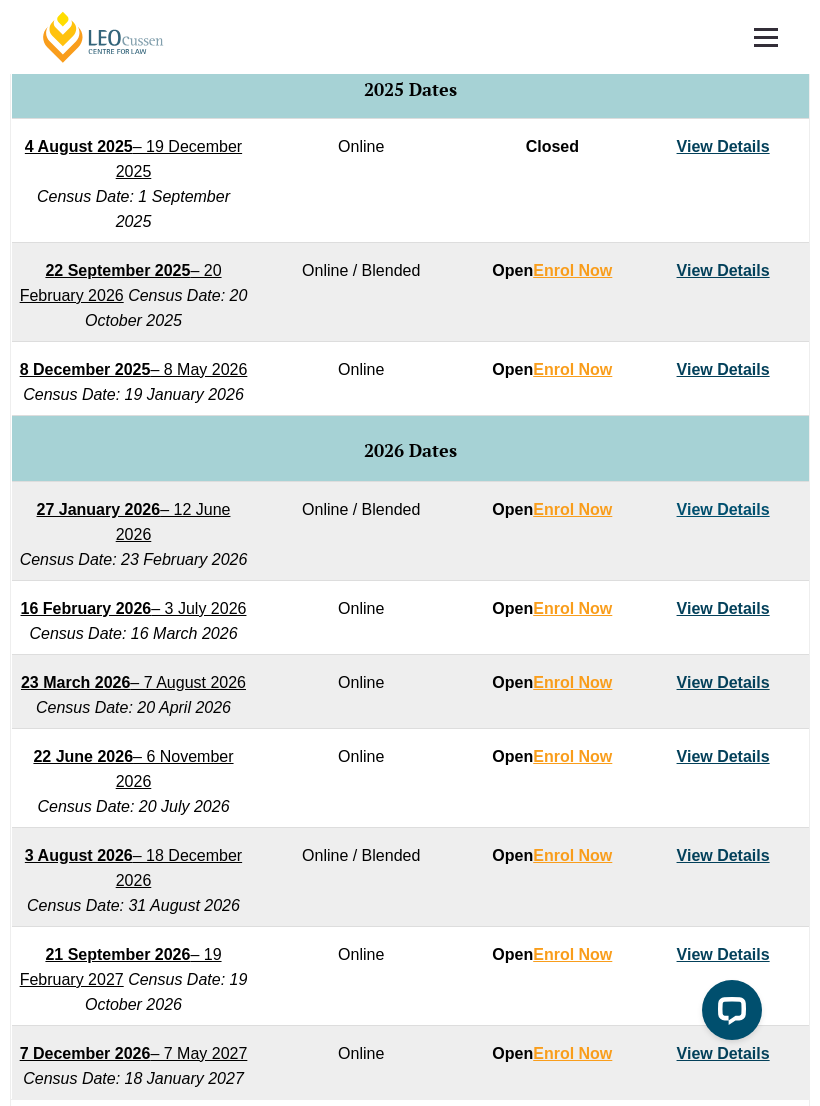 click on "View Details" at bounding box center (723, 369) 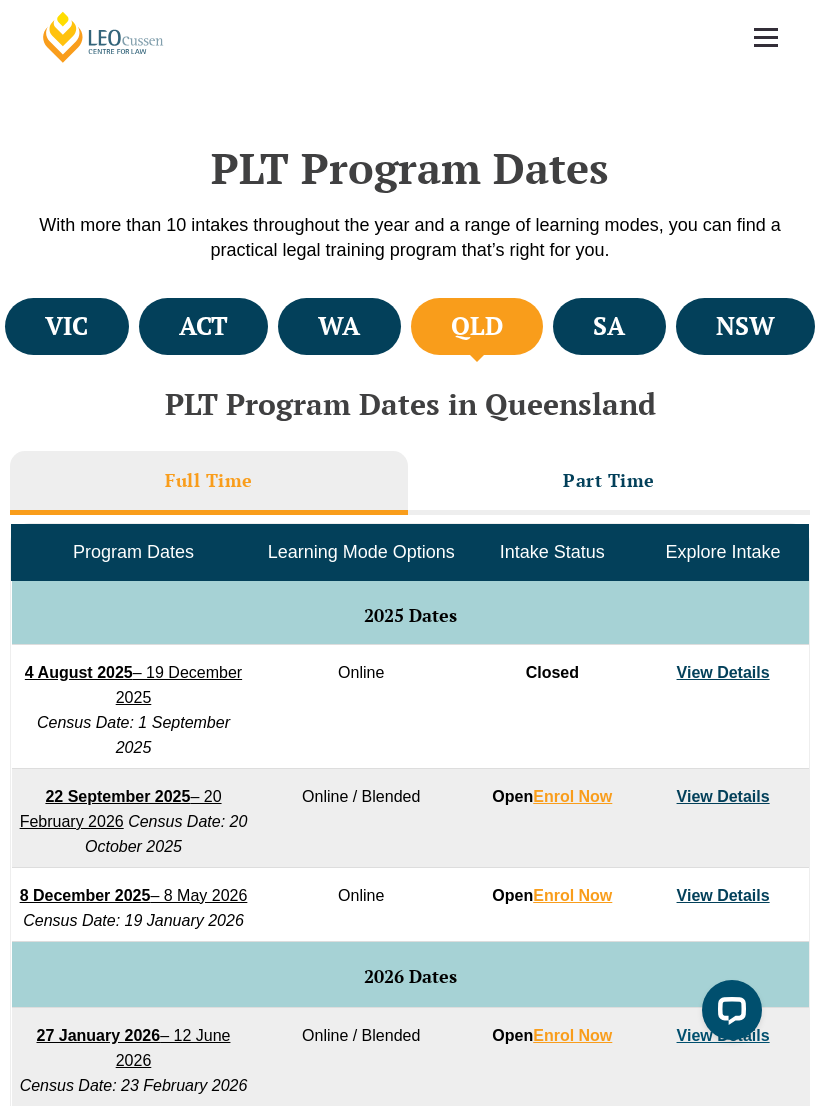 scroll, scrollTop: 525, scrollLeft: 0, axis: vertical 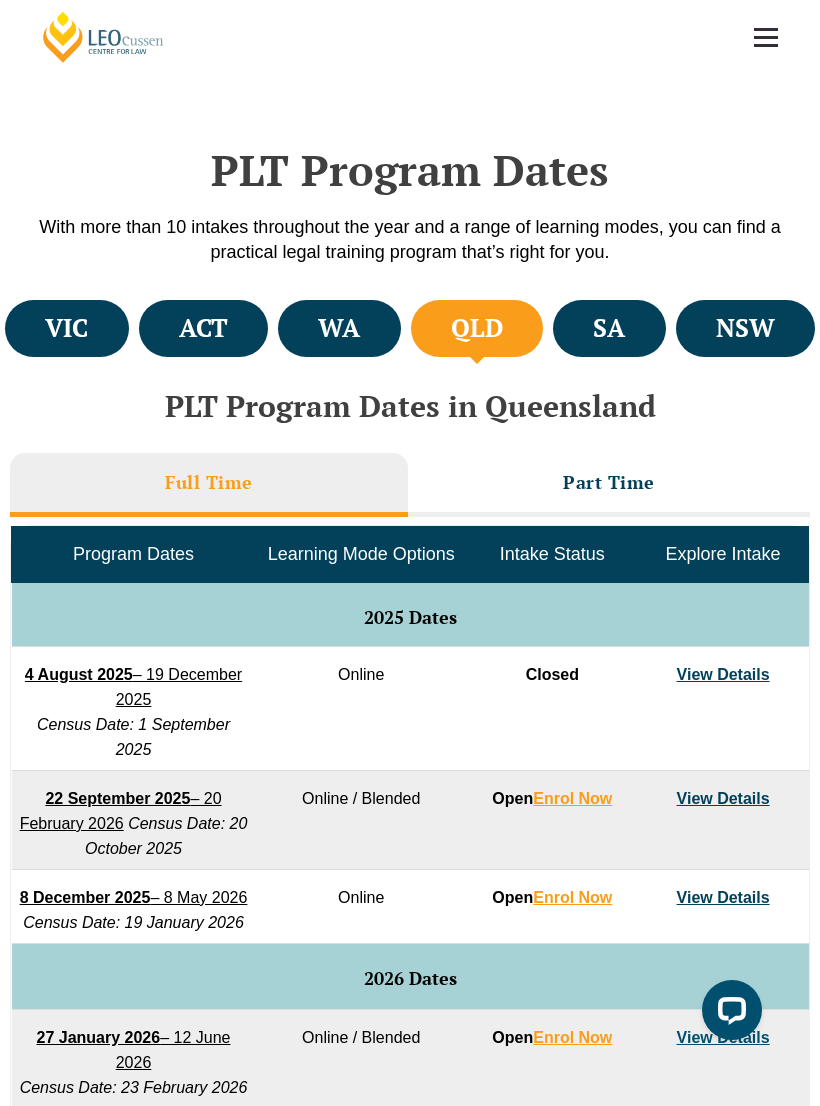 click on "Part Time" at bounding box center [609, 482] 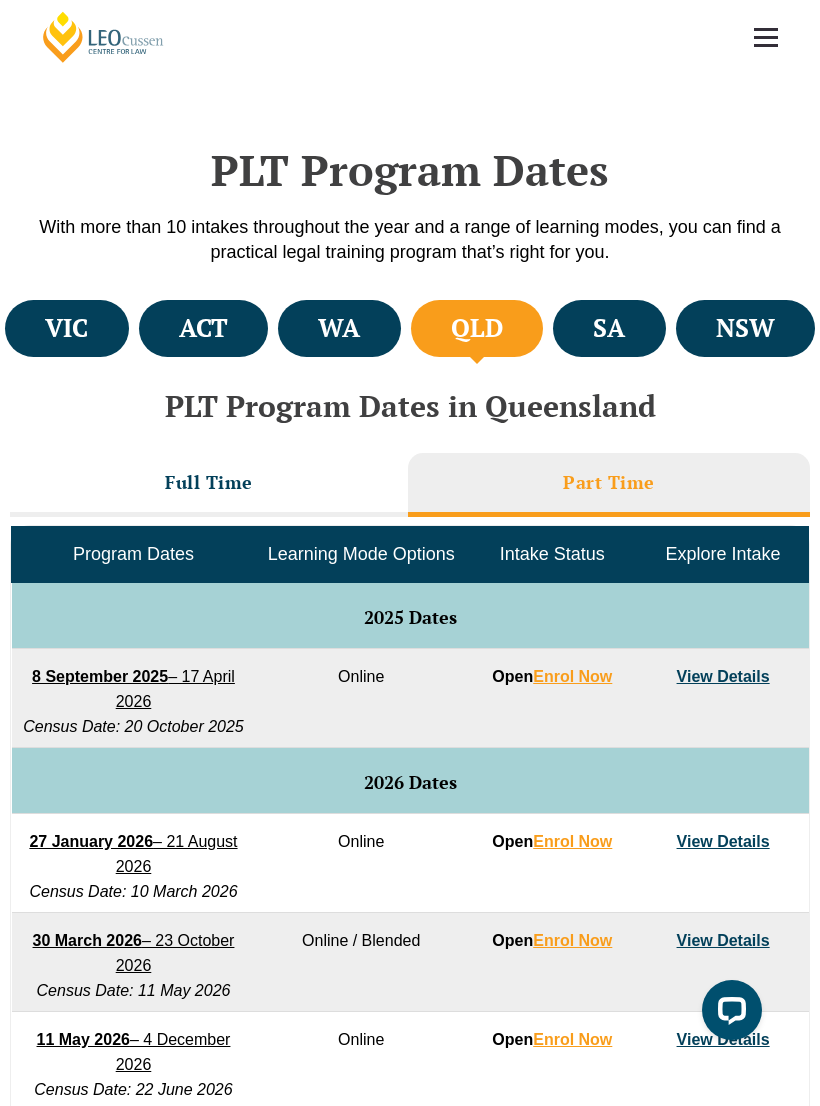 click on "View Details" at bounding box center [723, 676] 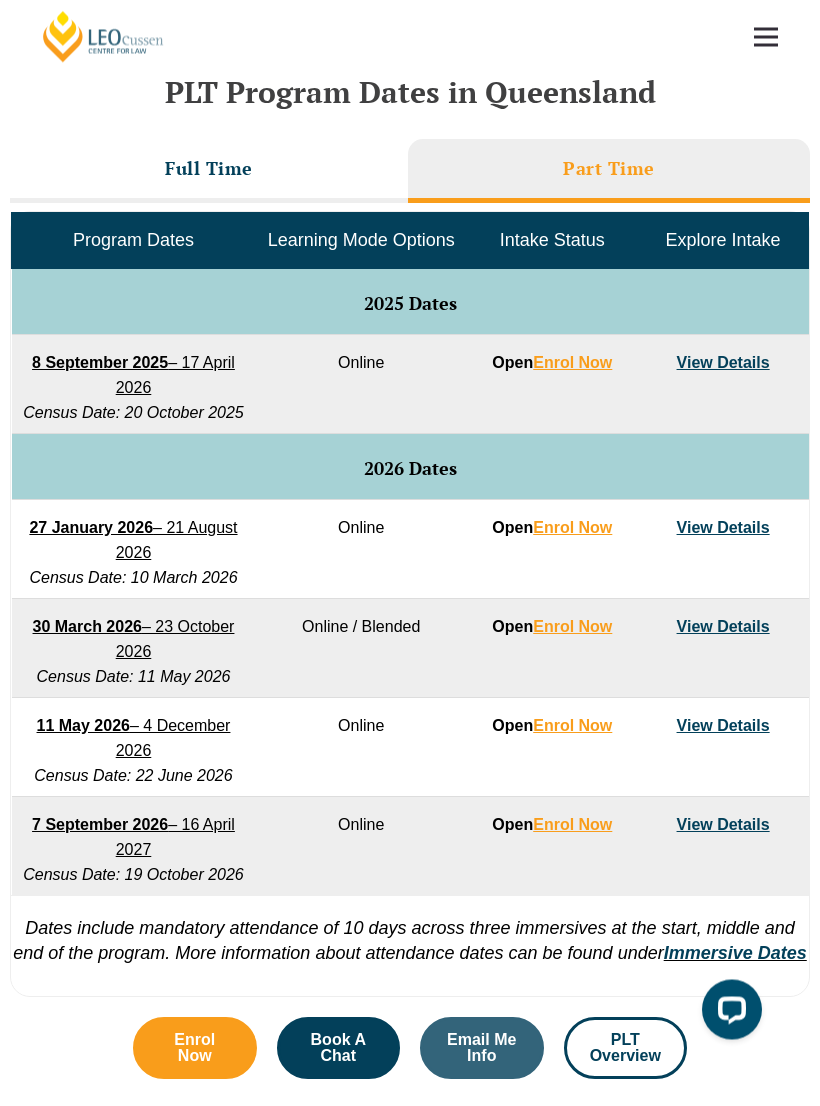 scroll, scrollTop: 839, scrollLeft: 0, axis: vertical 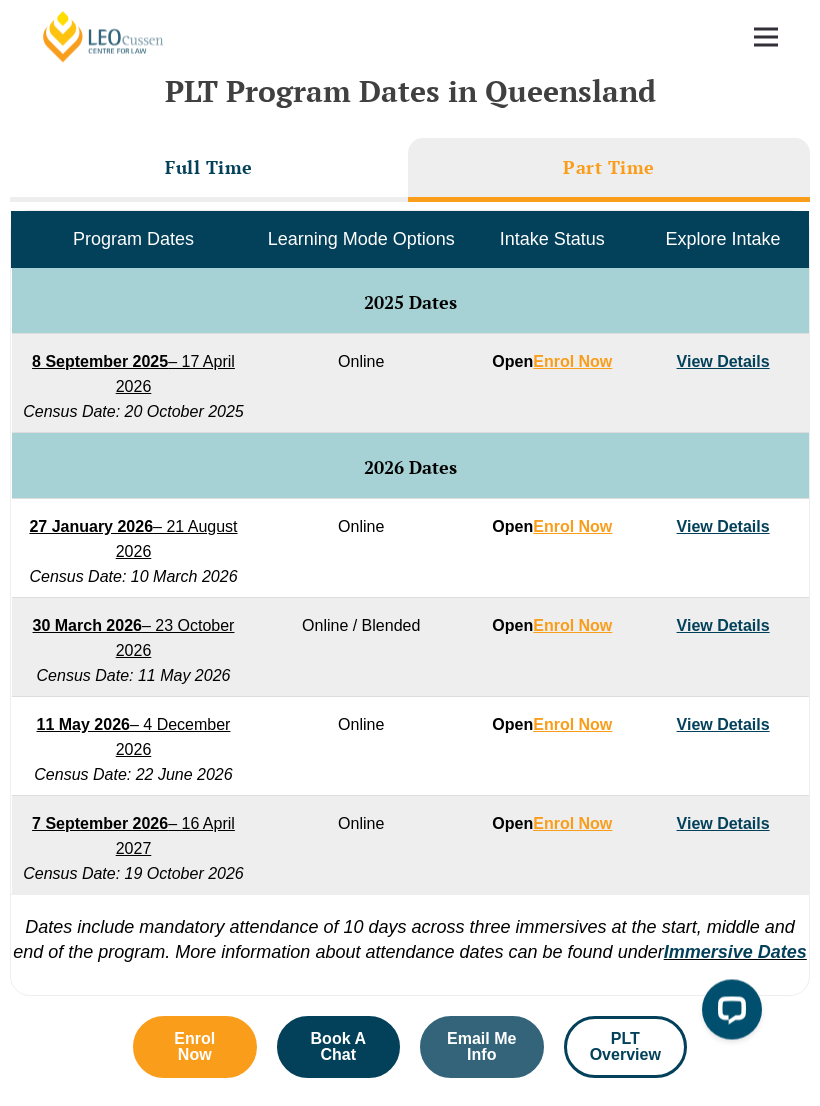 click on "View Details" at bounding box center [723, 527] 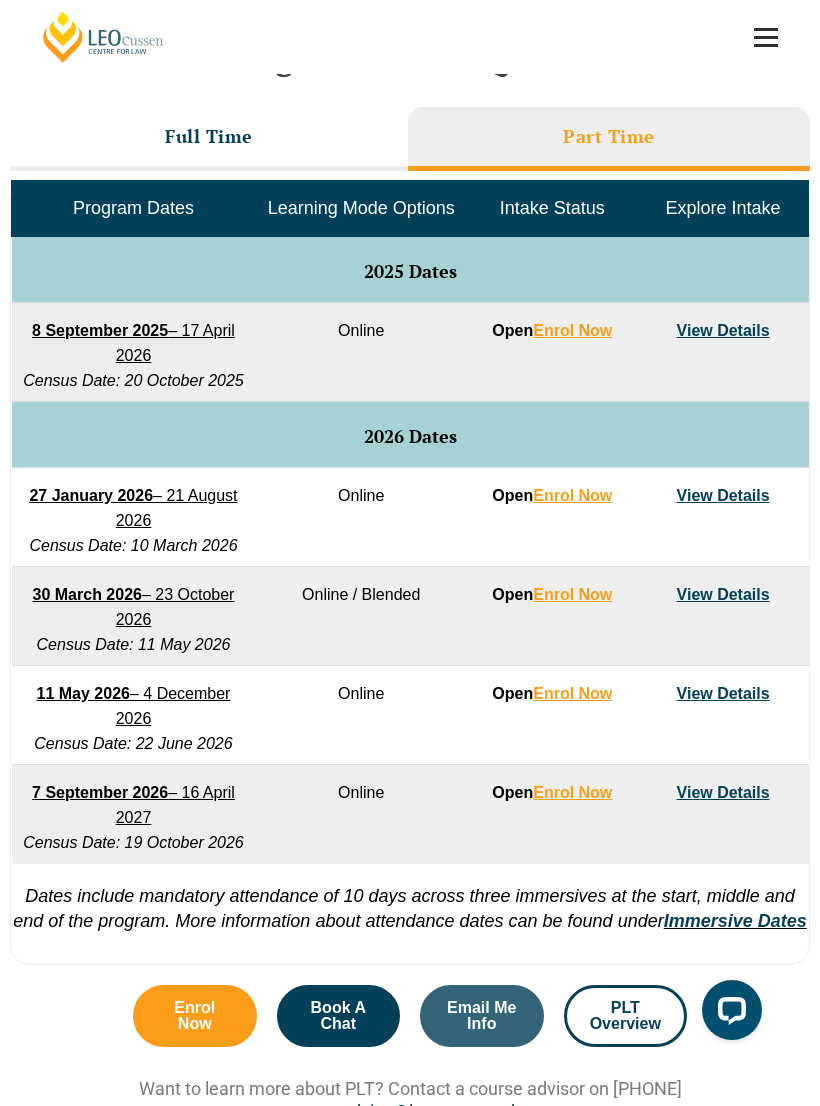 click on "View Details" at bounding box center (723, 330) 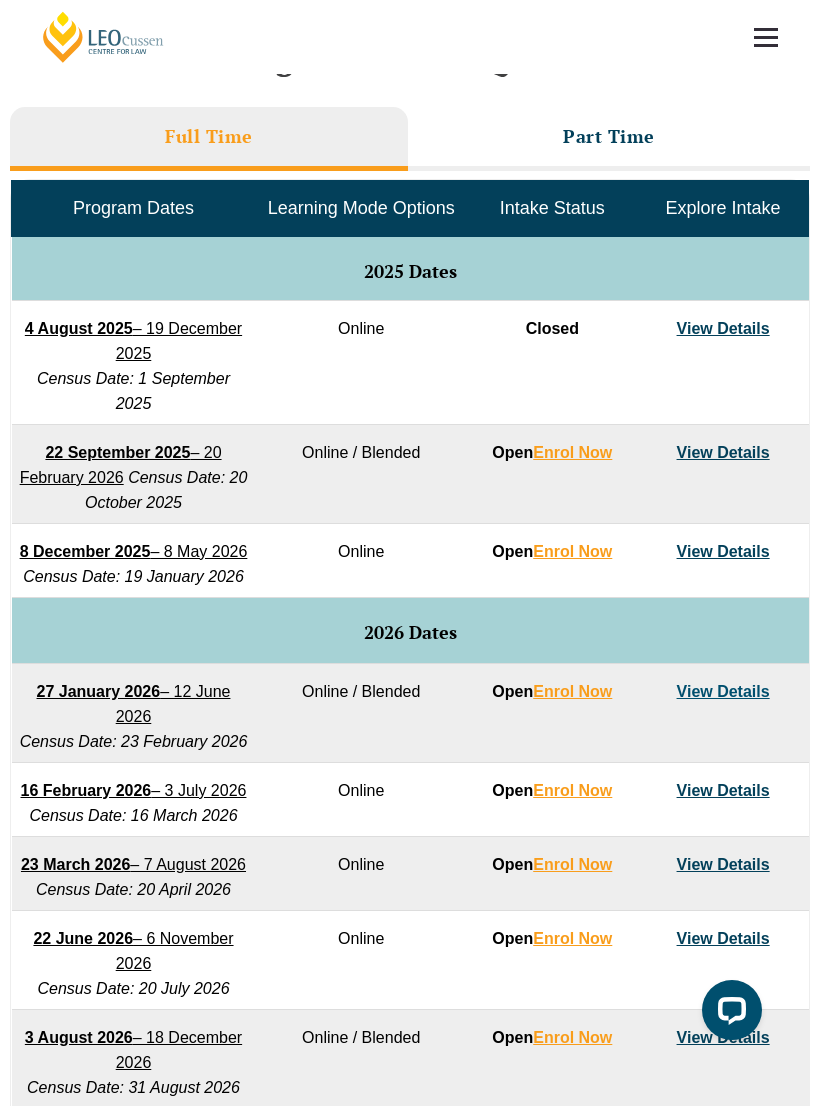 click on "View Details" at bounding box center (723, 551) 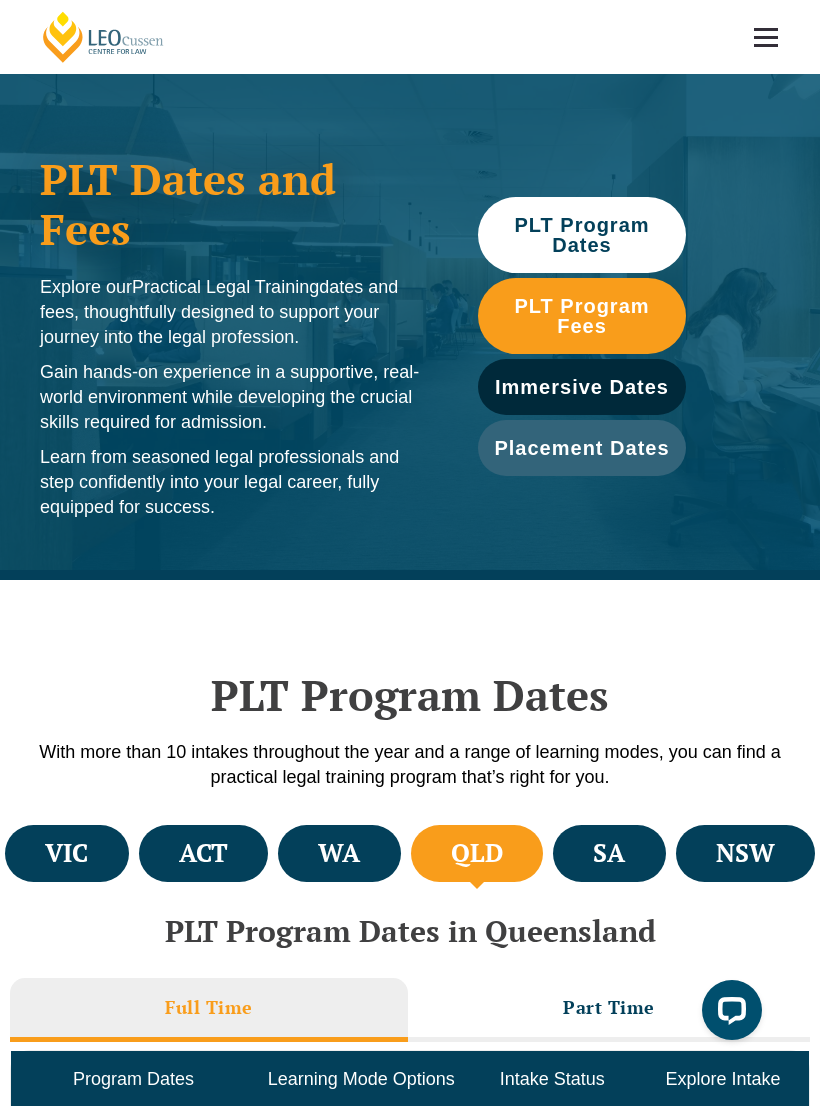 scroll, scrollTop: 871, scrollLeft: 0, axis: vertical 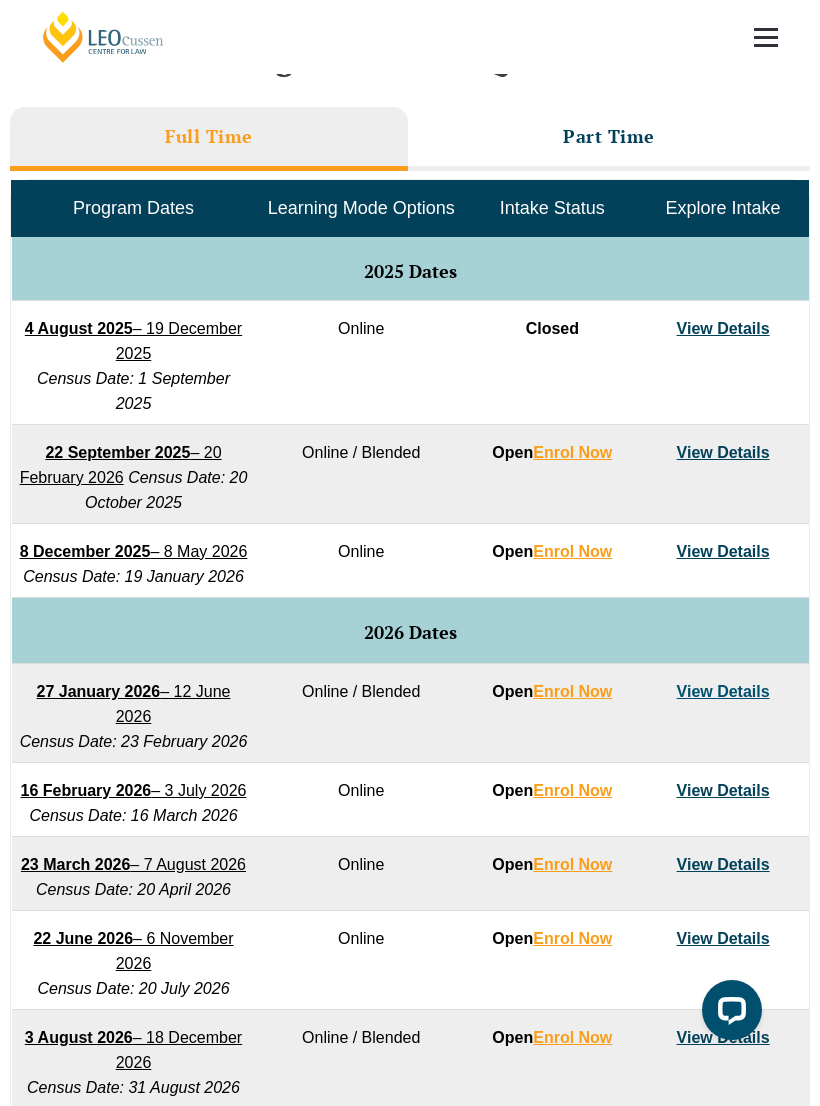 click on "View Details" at bounding box center [723, 691] 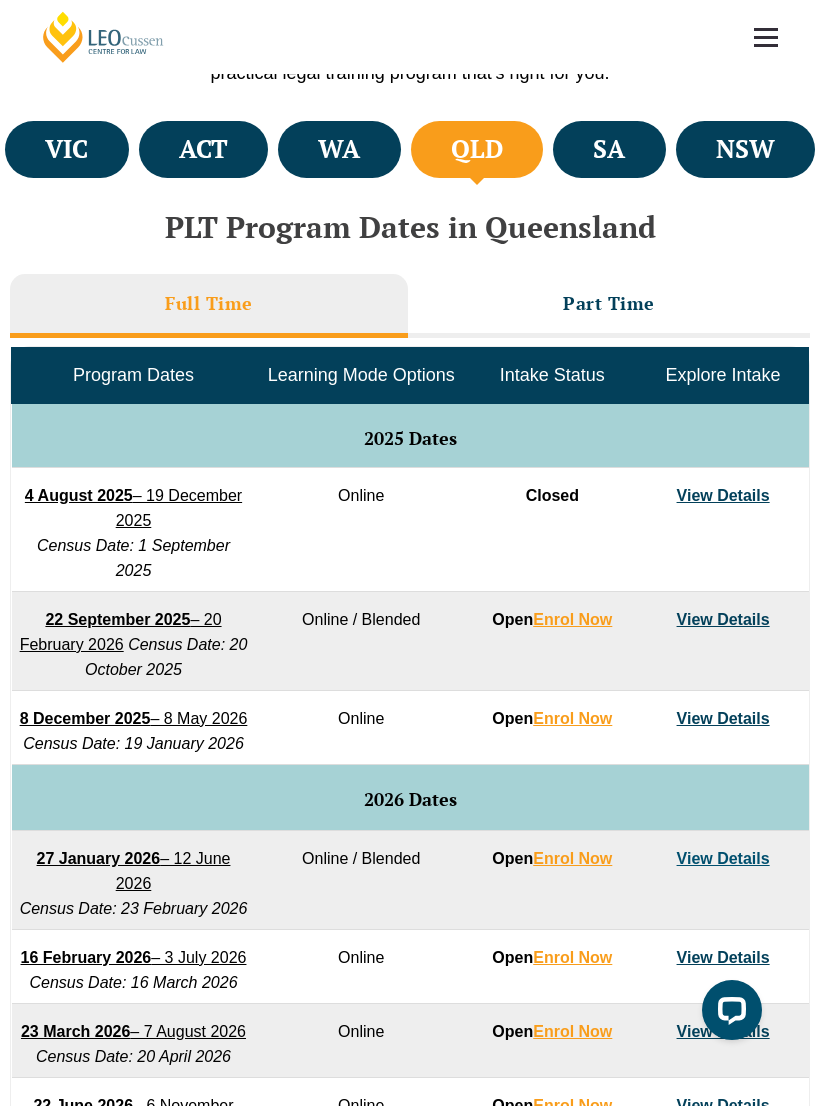 scroll, scrollTop: 703, scrollLeft: 0, axis: vertical 